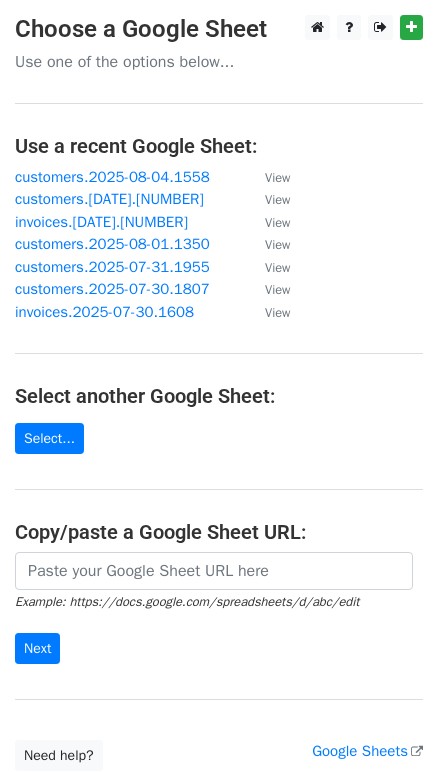 scroll, scrollTop: 0, scrollLeft: 0, axis: both 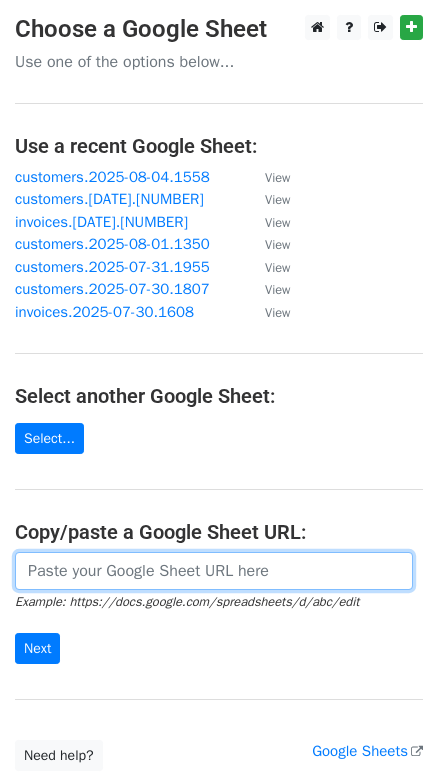 click at bounding box center (214, 571) 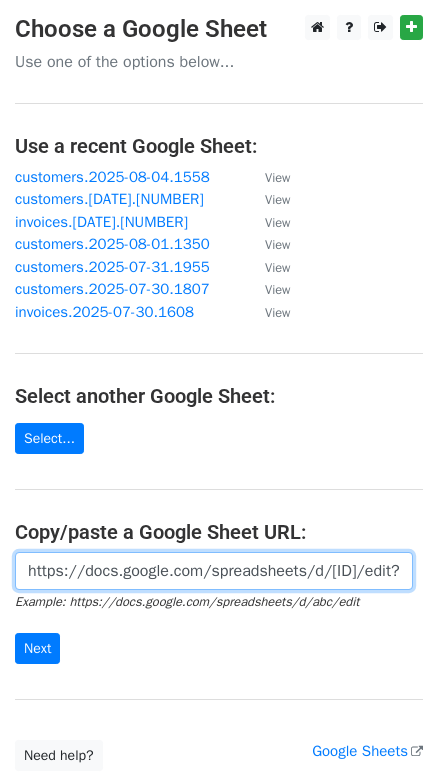 scroll, scrollTop: 0, scrollLeft: 407, axis: horizontal 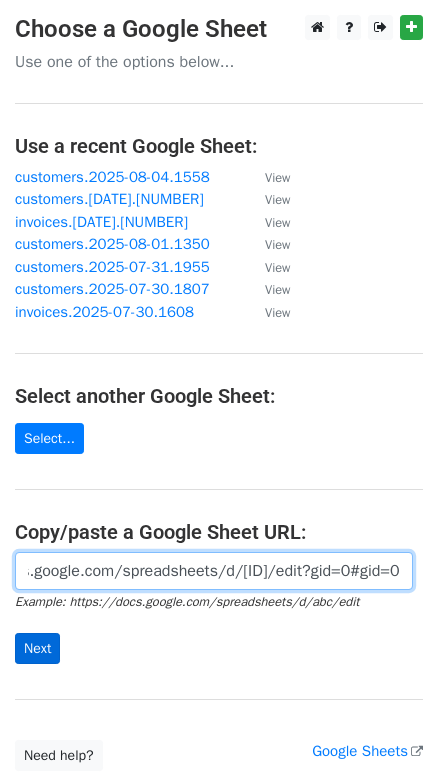 type on "https://docs.google.com/spreadsheets/d/1f4SAE5e8KePbxlsrI-V4ifxBpuJ0iQolU4Lf42yUDyM/edit?gid=0#gid=0" 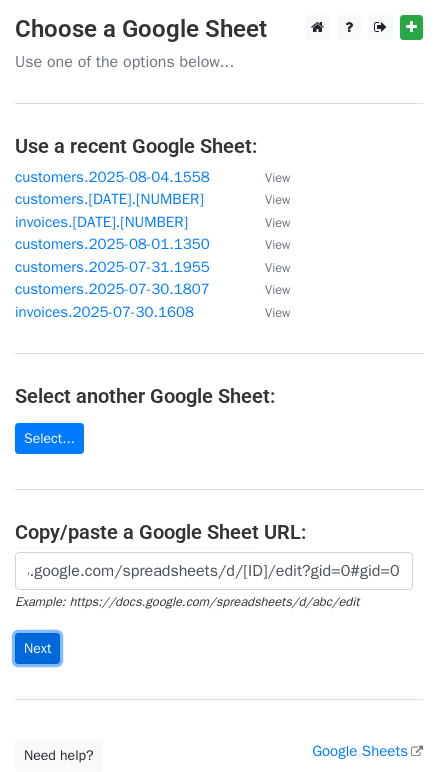 click on "Next" at bounding box center (37, 648) 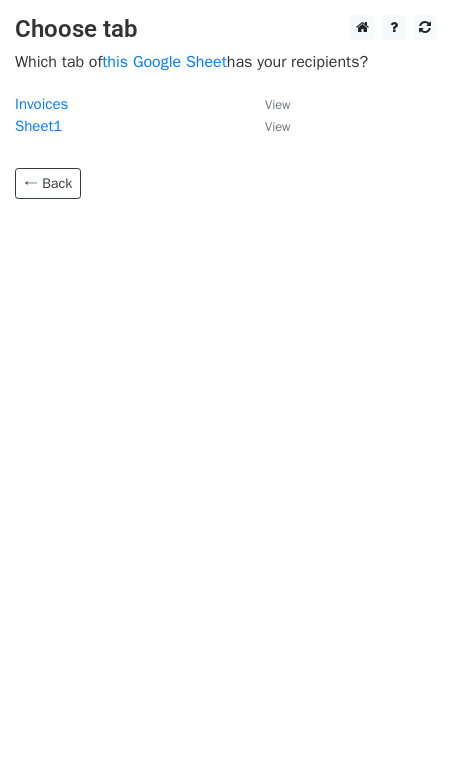 scroll, scrollTop: 0, scrollLeft: 0, axis: both 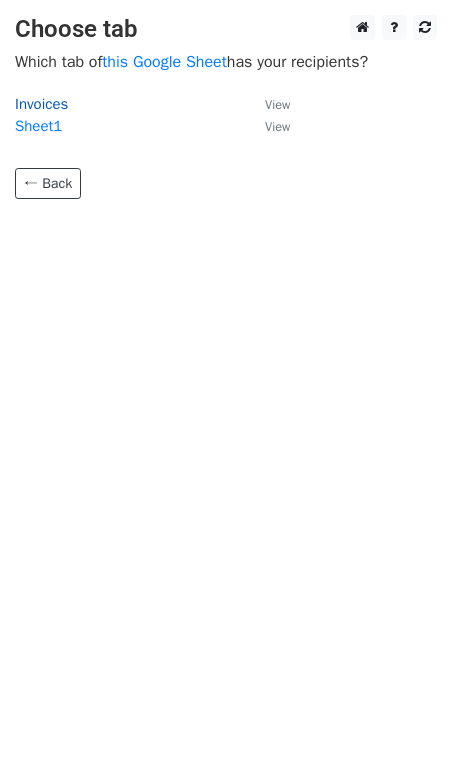 click on "Invoices" at bounding box center [41, 104] 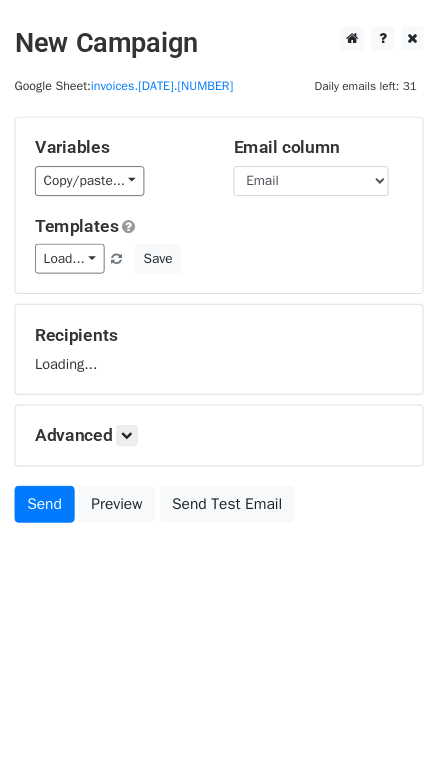 scroll, scrollTop: 0, scrollLeft: 0, axis: both 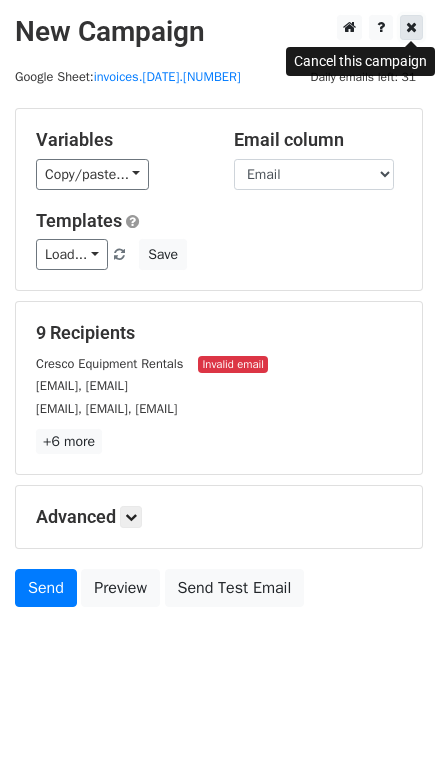 click at bounding box center (411, 27) 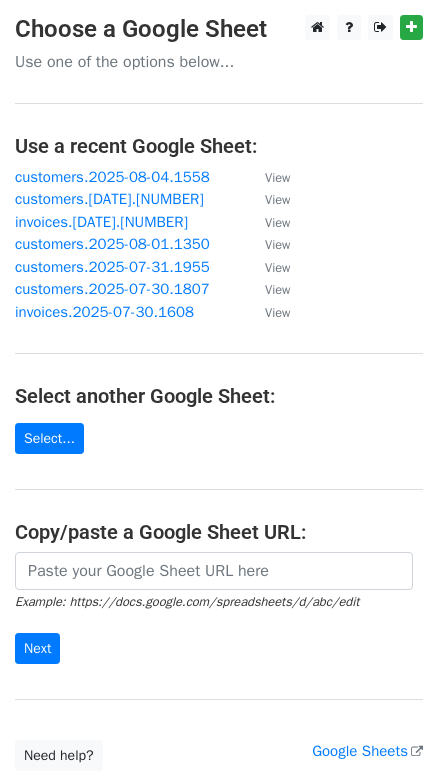 scroll, scrollTop: 0, scrollLeft: 0, axis: both 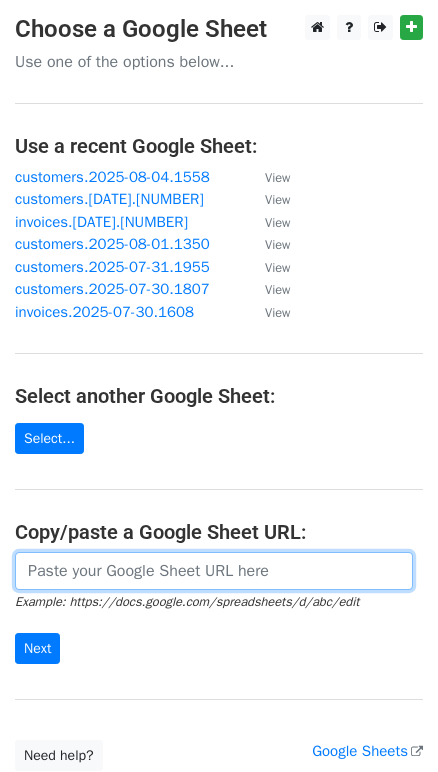 click at bounding box center [214, 571] 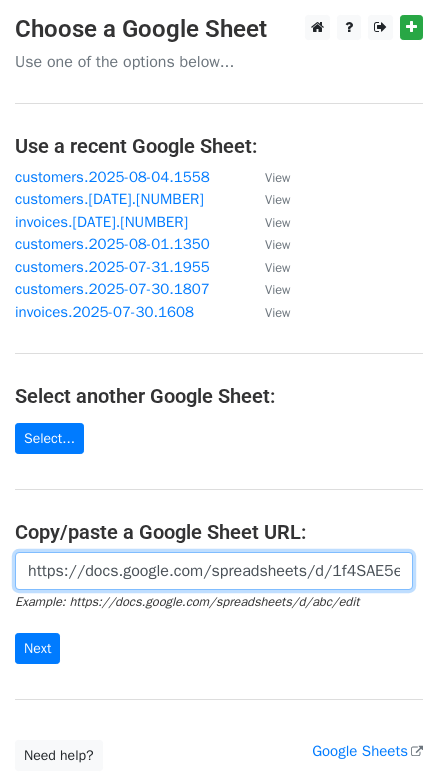 scroll, scrollTop: 0, scrollLeft: 544, axis: horizontal 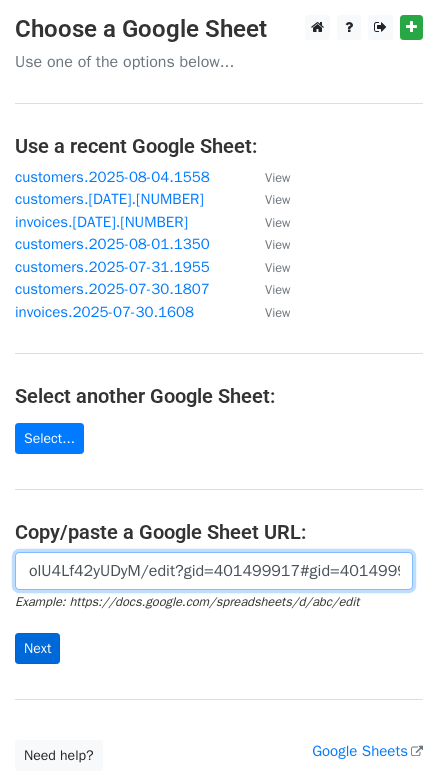 type on "https://docs.google.com/spreadsheets/d/1f4SAE5e8KePbxlsrI-V4ifxBpuJ0iQolU4Lf42yUDyM/edit?gid=401499917#gid=401499917" 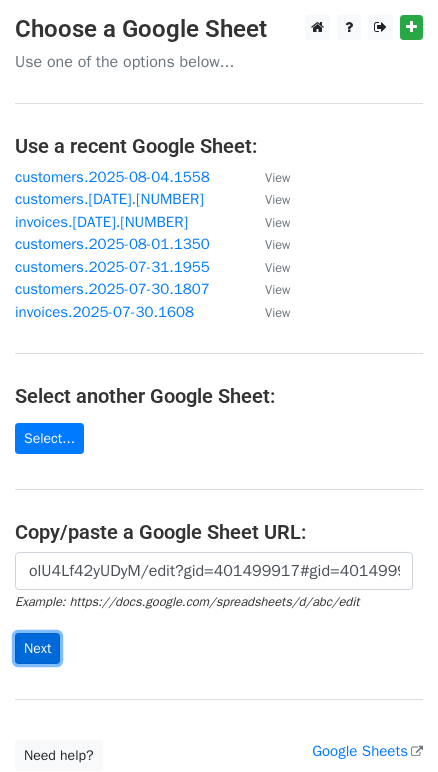 scroll, scrollTop: 0, scrollLeft: 0, axis: both 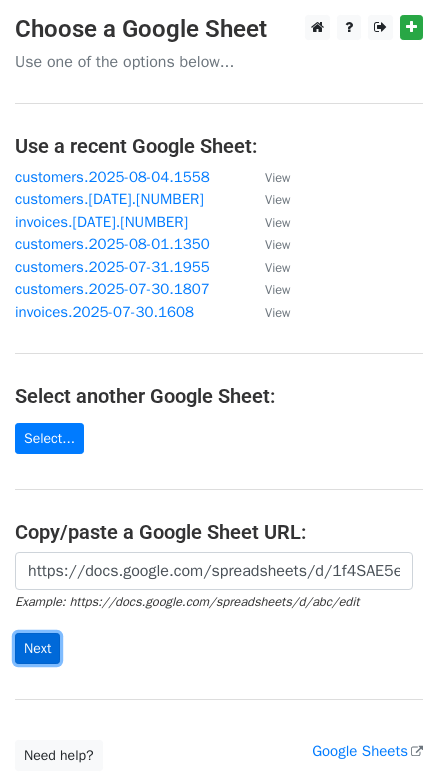 click on "Next" at bounding box center [37, 648] 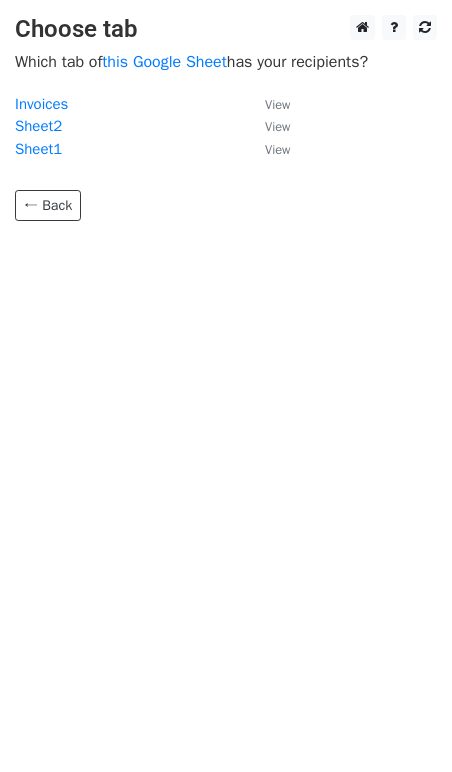 scroll, scrollTop: 0, scrollLeft: 0, axis: both 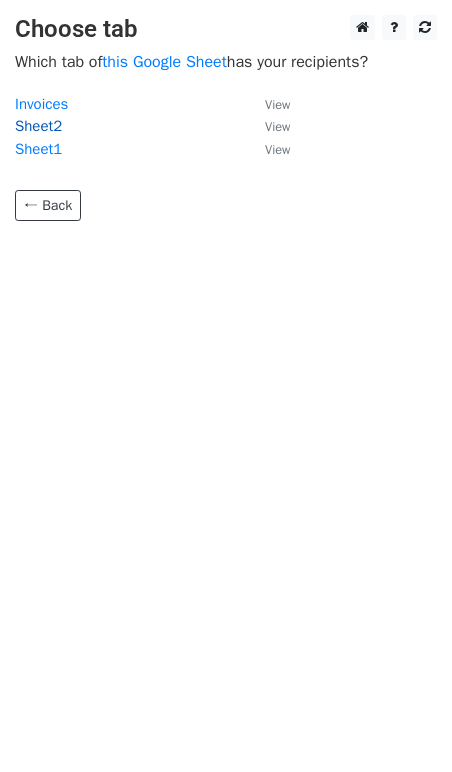 click on "Sheet2" at bounding box center (38, 126) 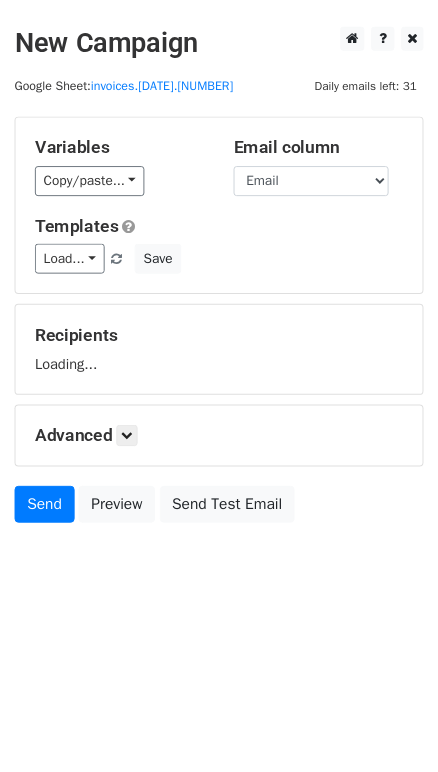 scroll, scrollTop: 0, scrollLeft: 0, axis: both 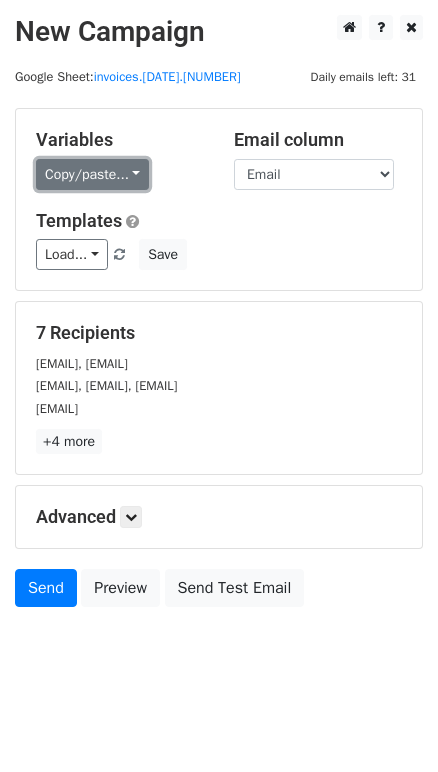click on "Copy/paste..." at bounding box center [92, 174] 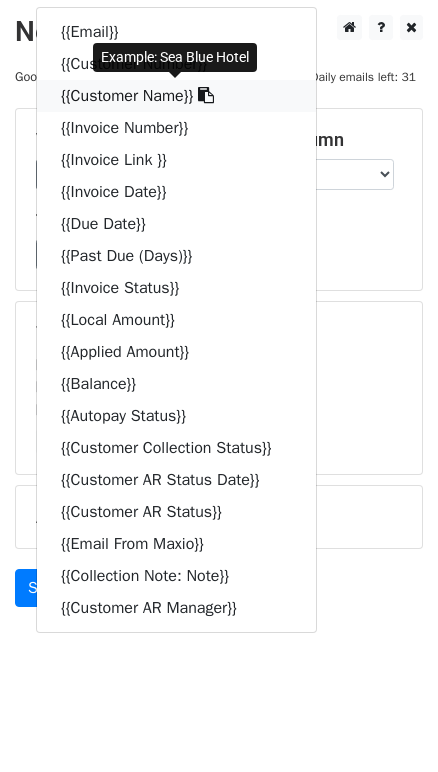 click at bounding box center [206, 95] 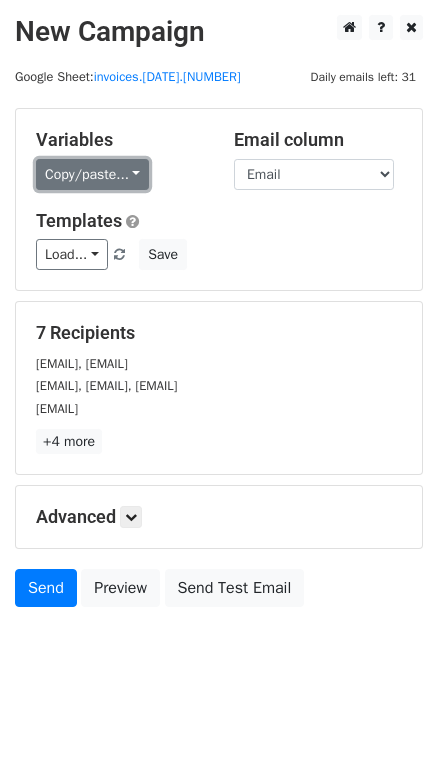 click on "Copy/paste..." at bounding box center [92, 174] 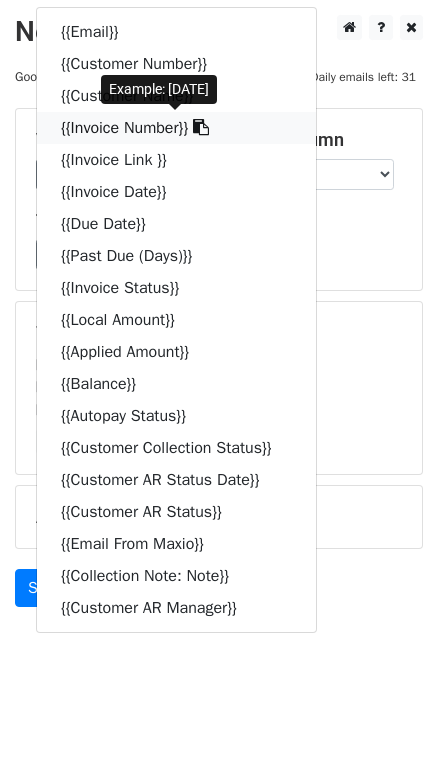 click at bounding box center [201, 127] 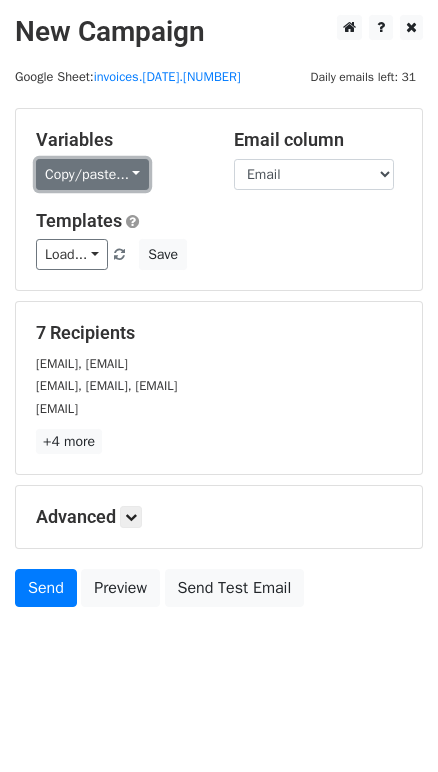 click on "Copy/paste..." at bounding box center (92, 174) 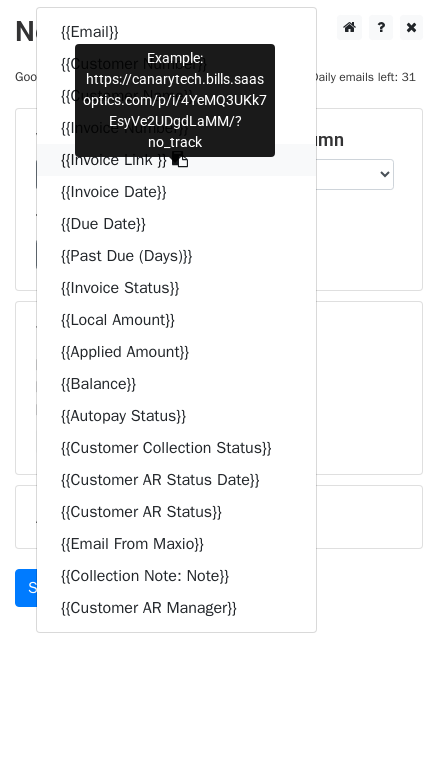 click at bounding box center [180, 159] 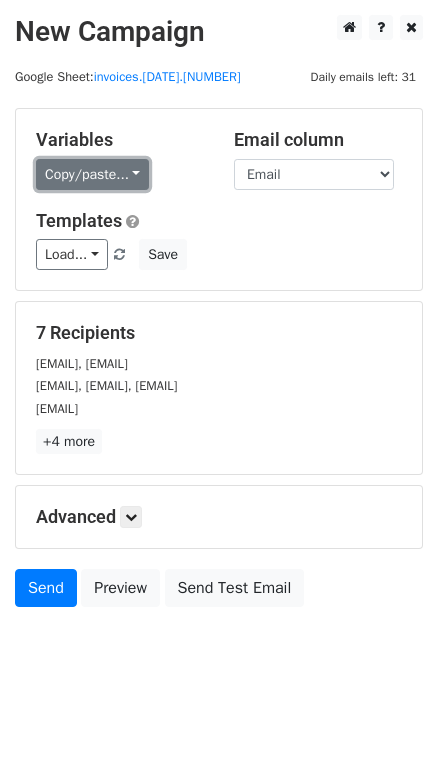 click on "Copy/paste..." at bounding box center [92, 174] 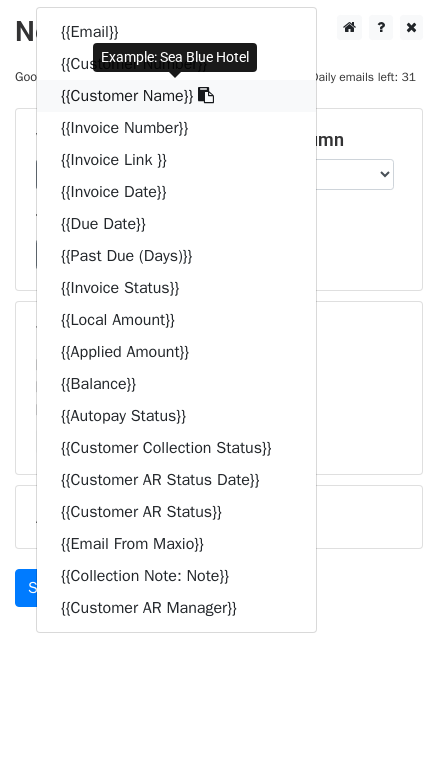 click at bounding box center [206, 95] 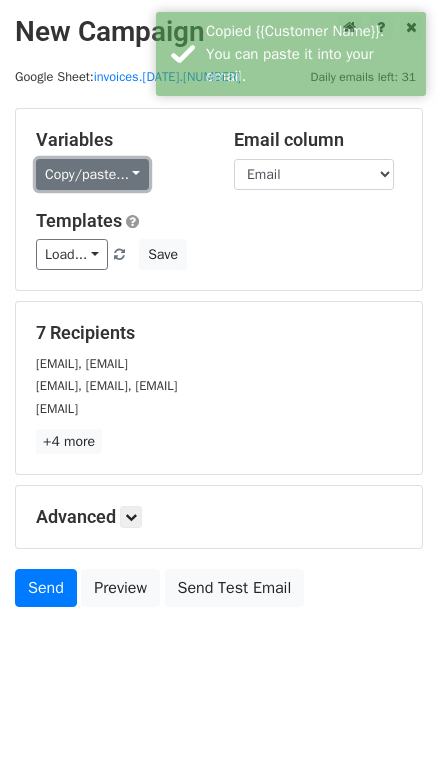 click on "Copy/paste..." at bounding box center (92, 174) 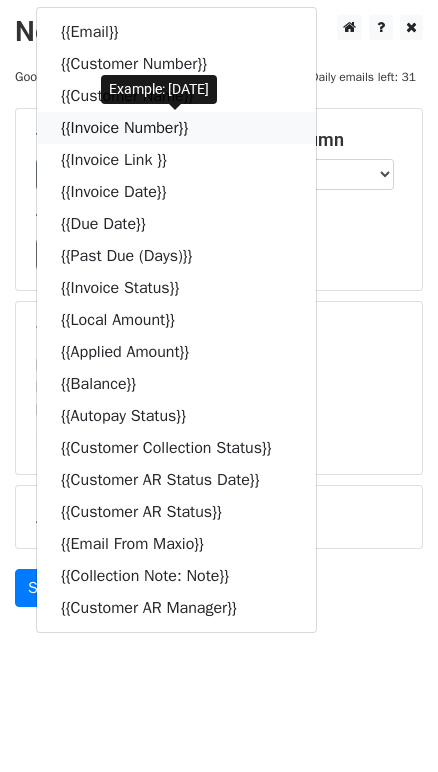 click at bounding box center [201, 127] 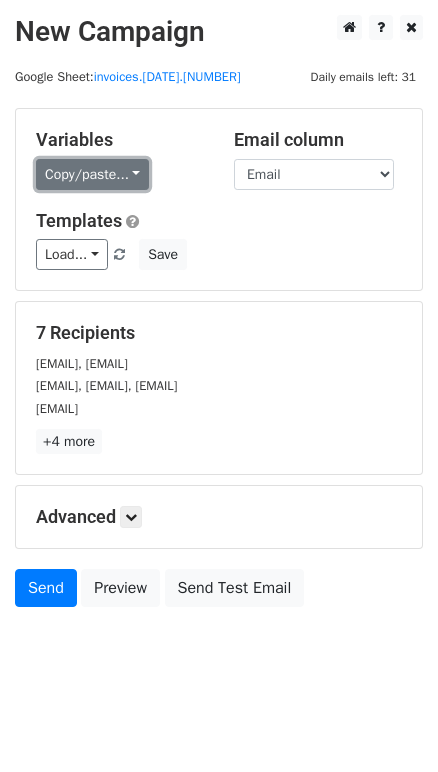 drag, startPoint x: 138, startPoint y: 175, endPoint x: 180, endPoint y: 177, distance: 42.047592 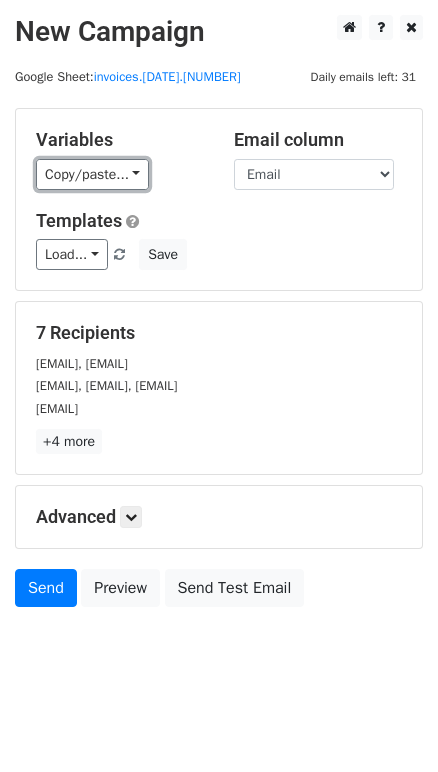 click on "Copy/paste..." at bounding box center (92, 174) 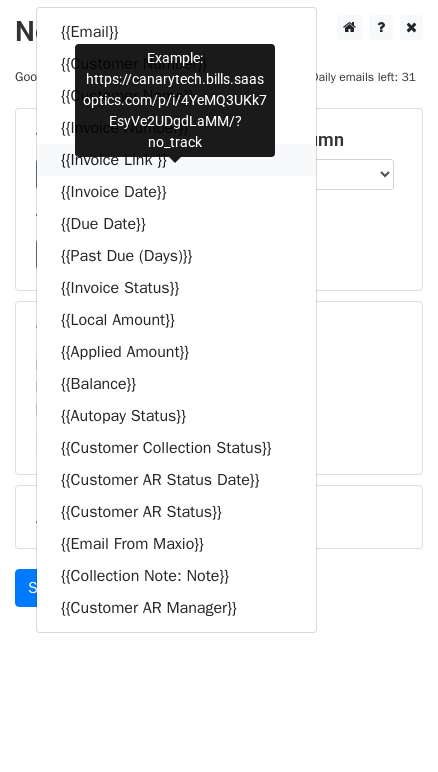 click at bounding box center (180, 159) 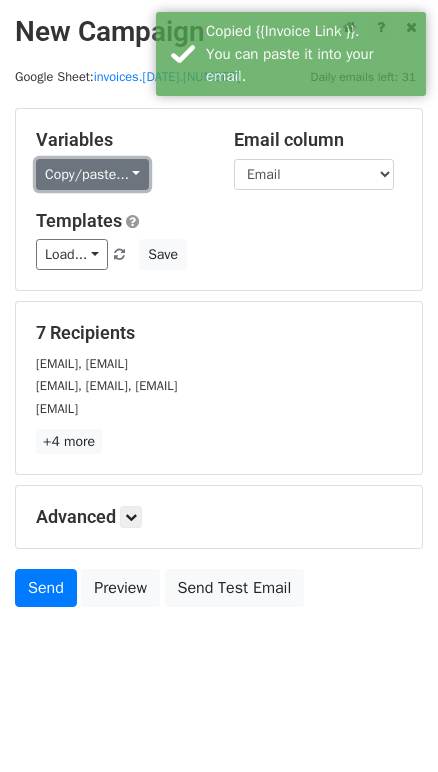 click on "Copy/paste..." at bounding box center [92, 174] 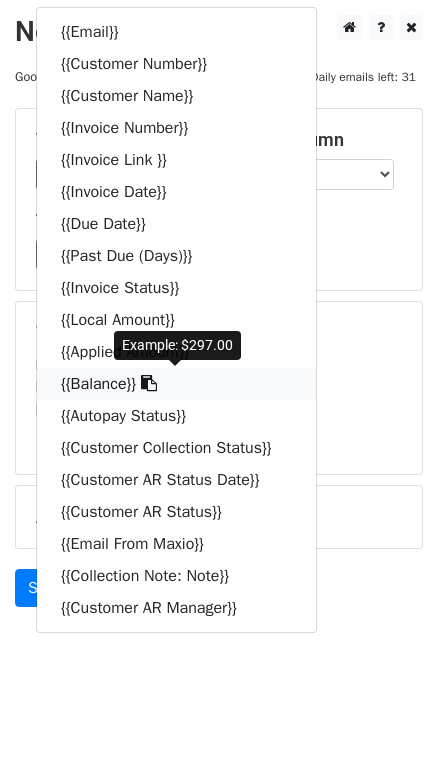 click at bounding box center (149, 383) 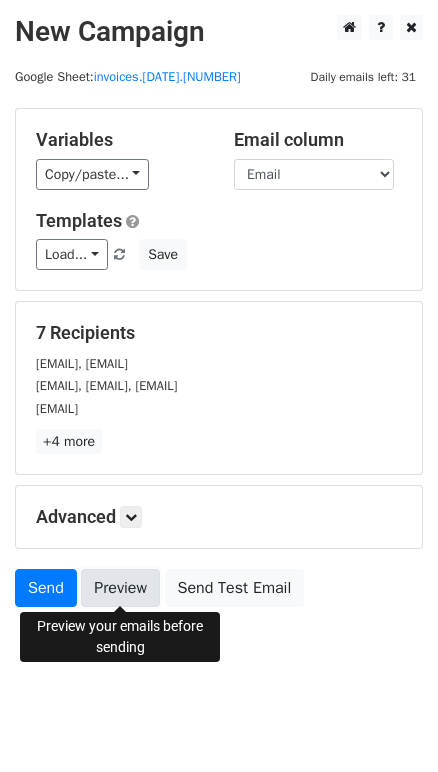 click on "Preview" at bounding box center (120, 588) 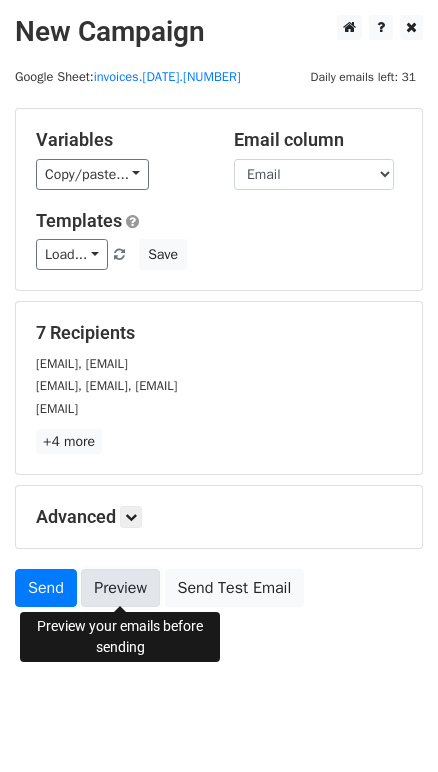 click on "Preview" at bounding box center [120, 588] 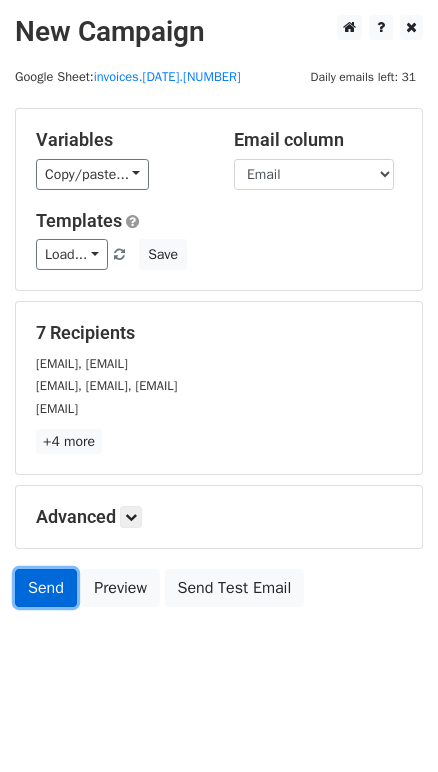 click on "Send" at bounding box center (46, 588) 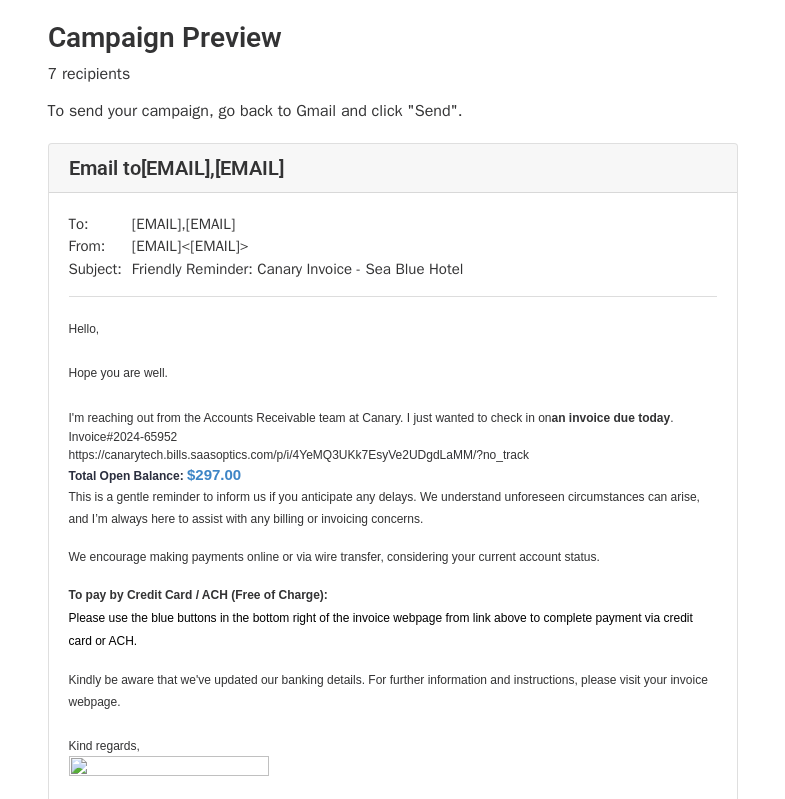 scroll, scrollTop: 0, scrollLeft: 0, axis: both 